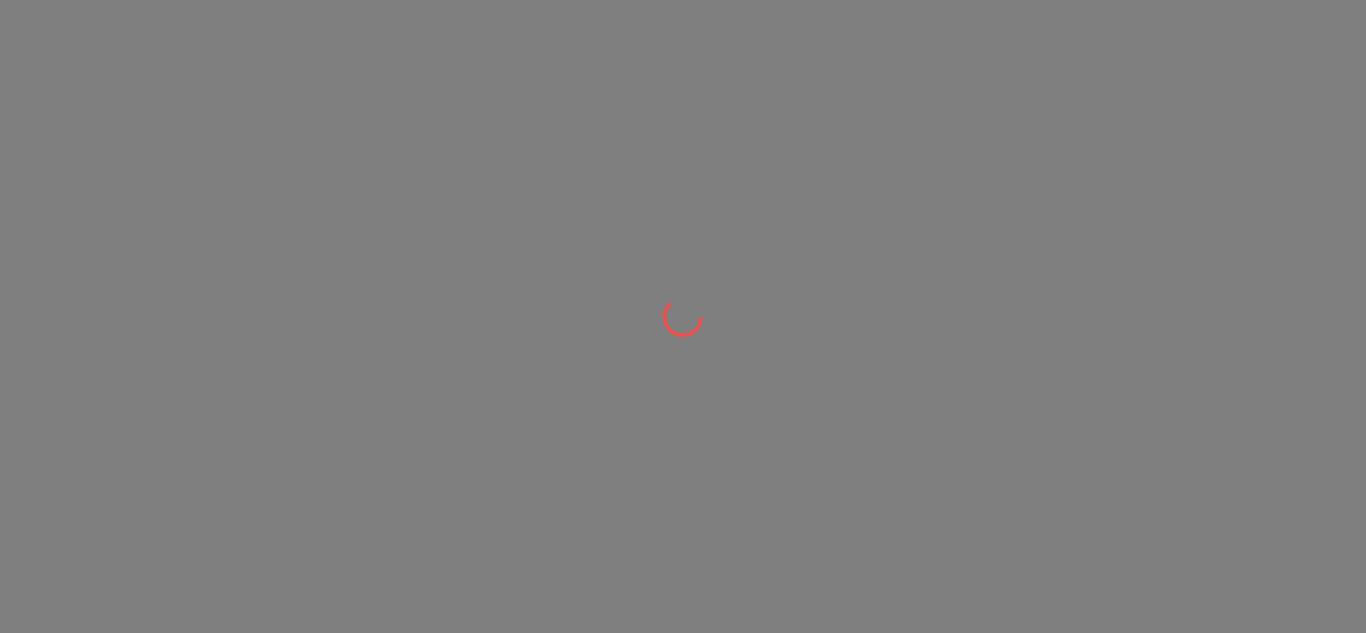 scroll, scrollTop: 0, scrollLeft: 0, axis: both 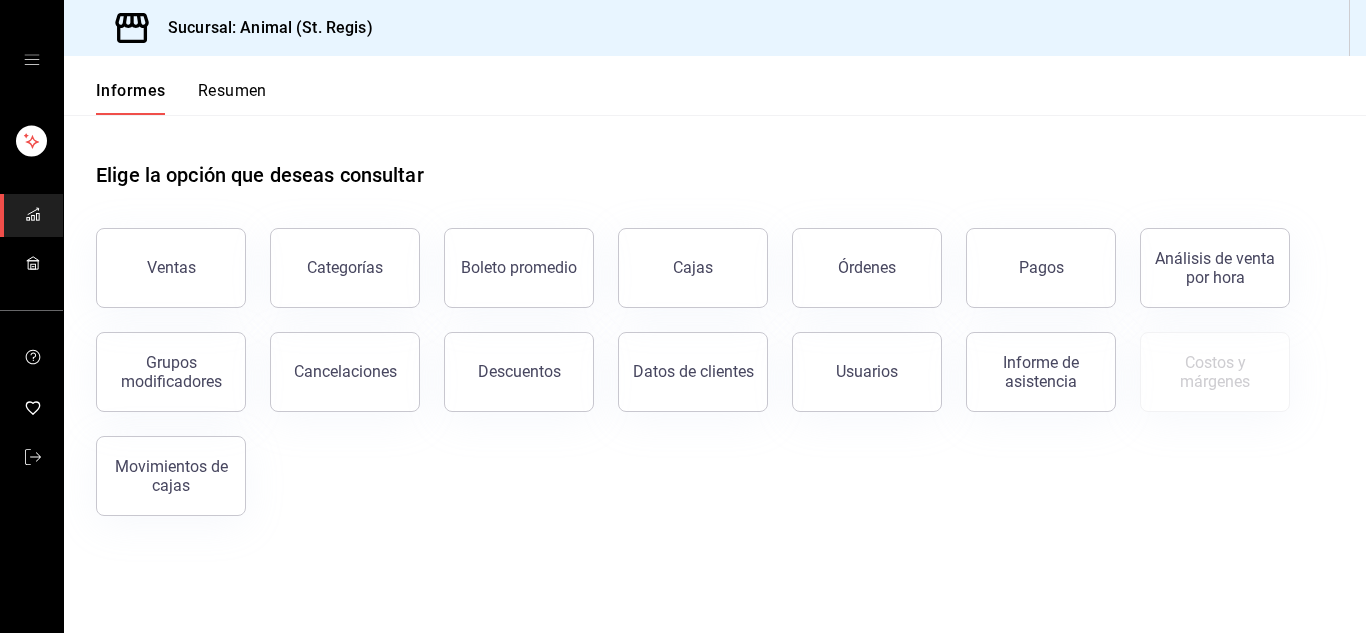 click on "Elige la opción que deseas consultar Ventas Categorías Boleto promedio Cajas Órdenes Pagos Análisis de venta por hora Grupos modificadores Cancelaciones Descuentos Datos de clientes Usuarios Informe de asistencia Costos y márgenes Movimientos de cajas" at bounding box center (715, 331) 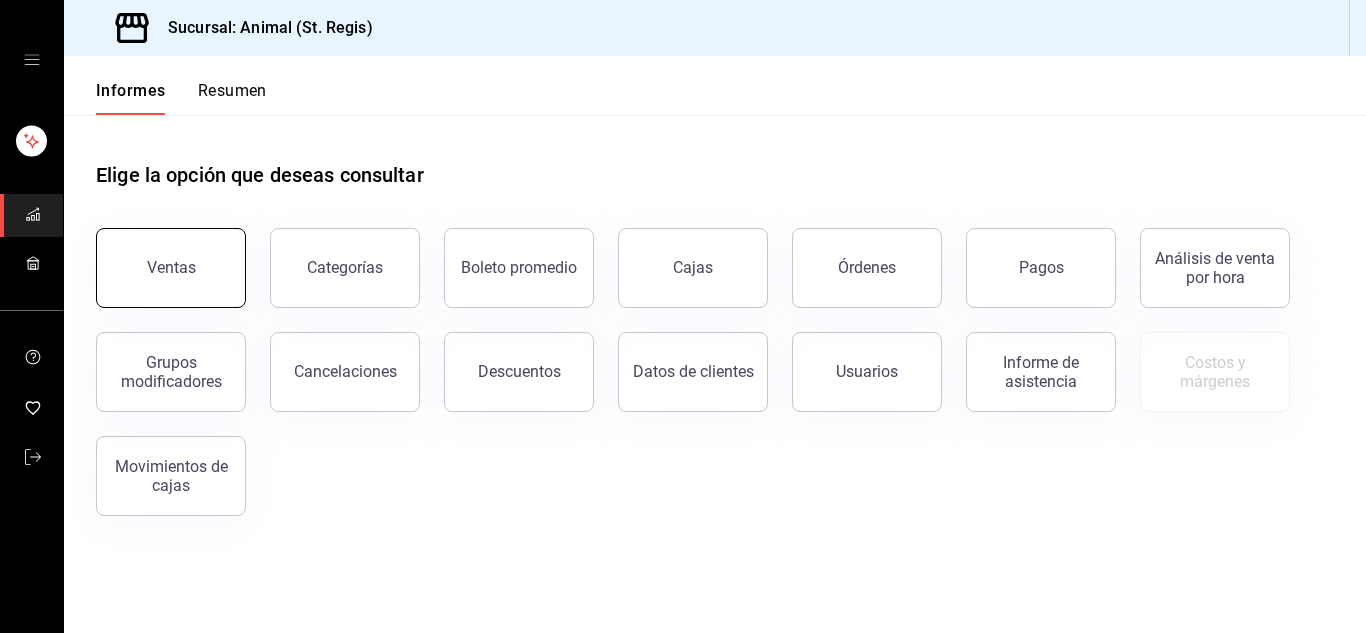 click on "Ventas" at bounding box center (171, 268) 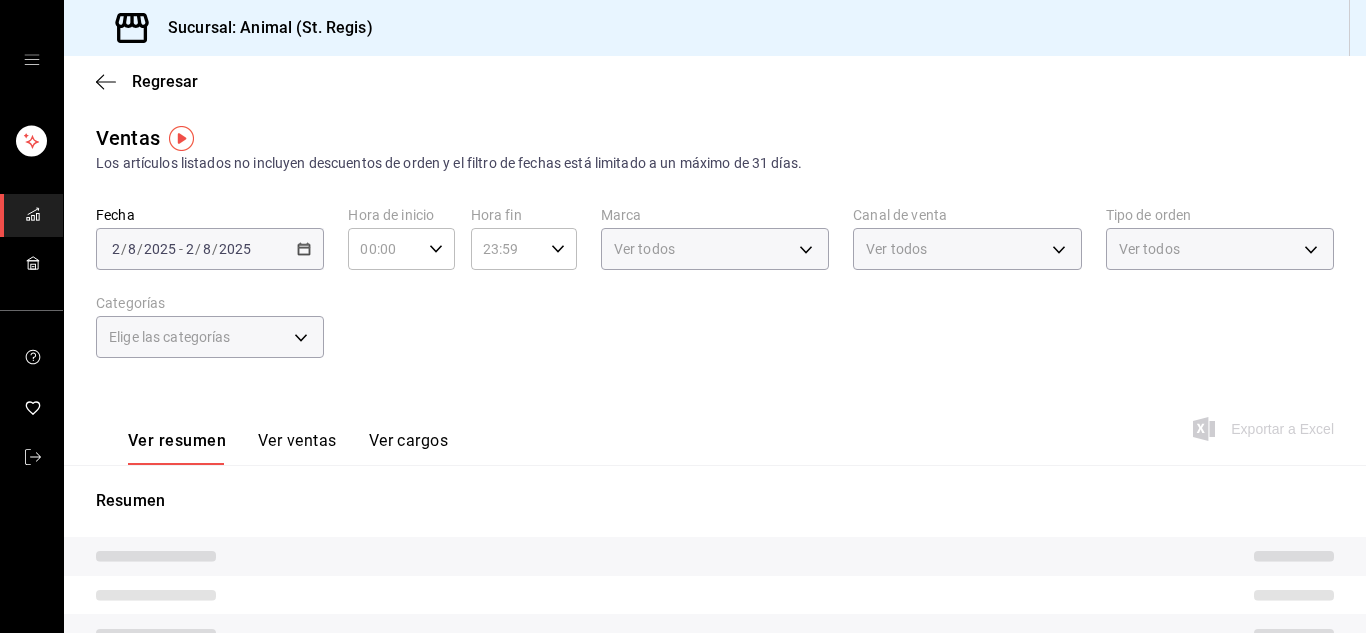 type on "05:00" 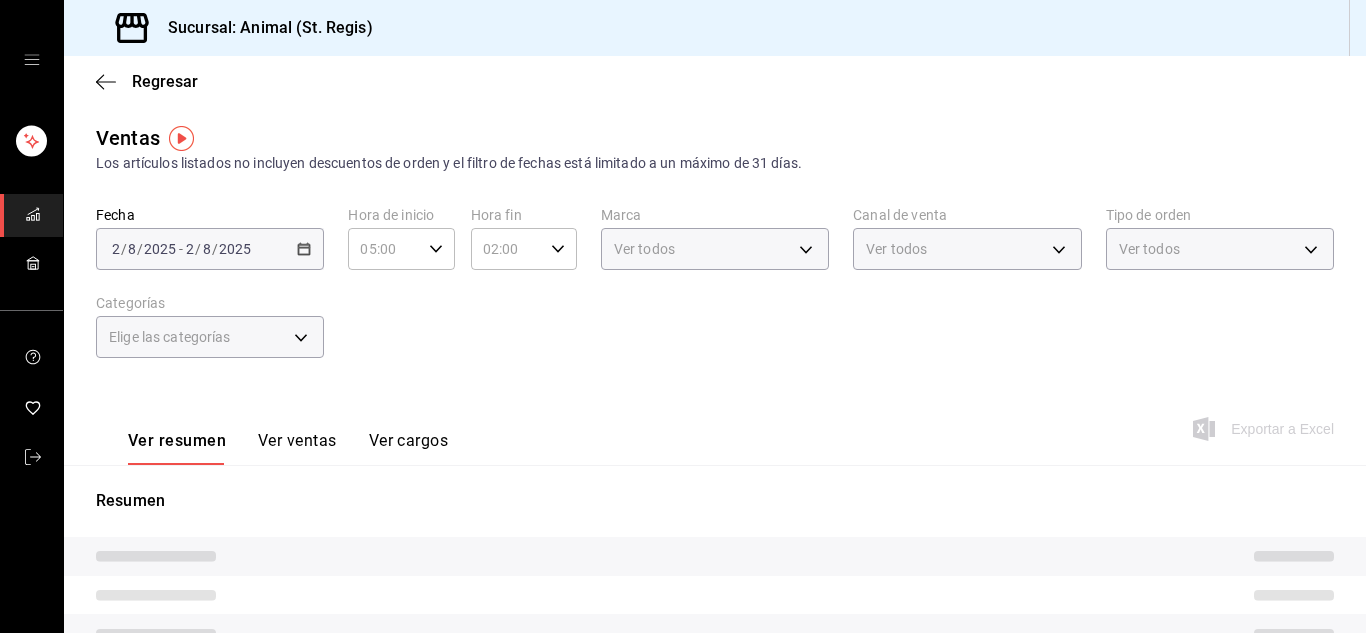 type on "PARROT,UBER_EATS,RAPPI,DIDI_FOOD,ONLINE" 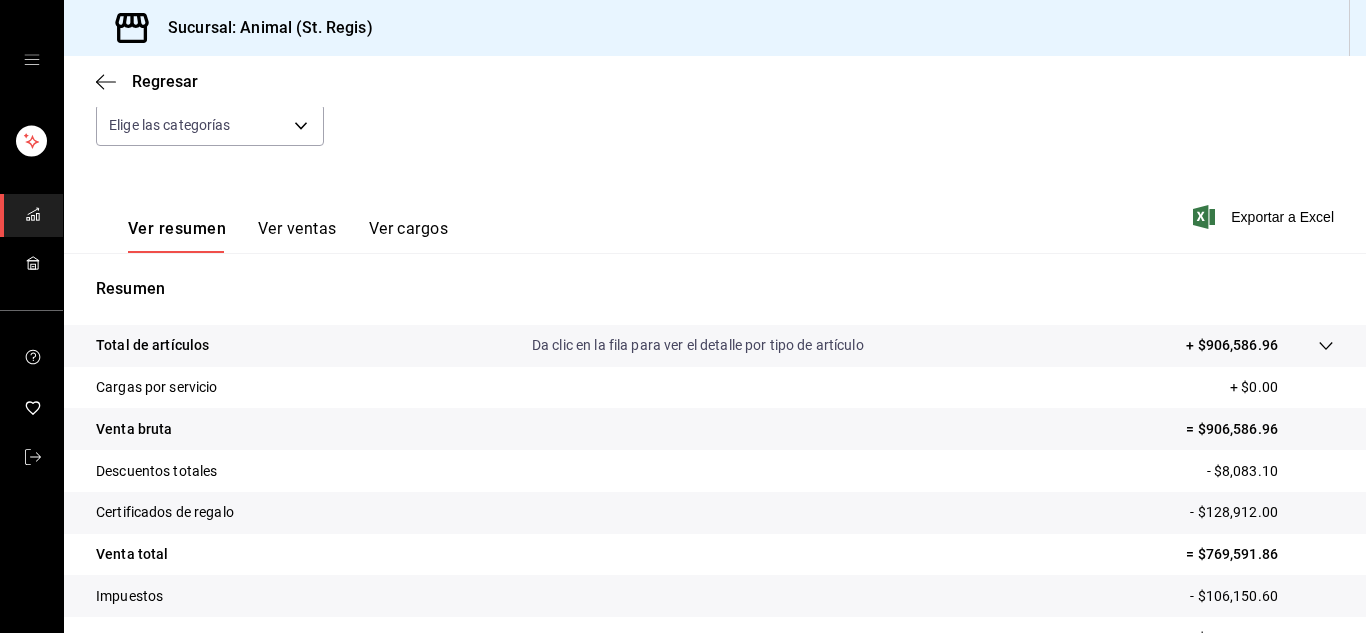 scroll, scrollTop: 0, scrollLeft: 0, axis: both 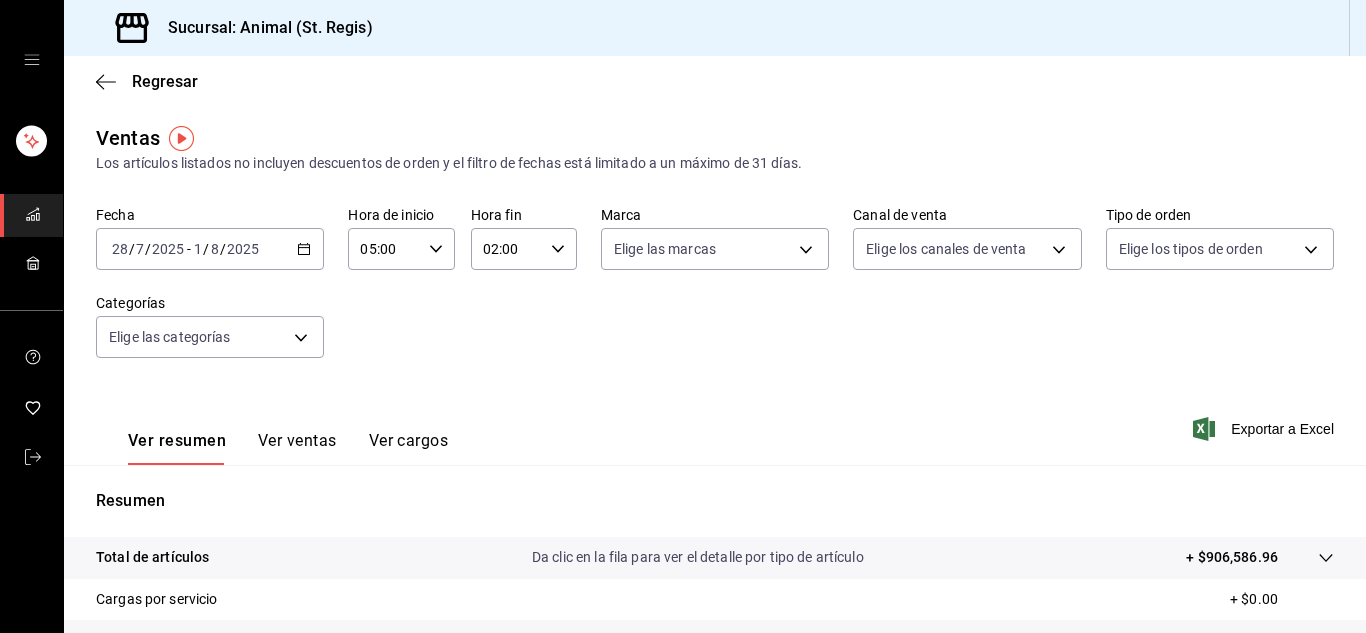 click on "[DATE] [DATE] - [DATE] [DATE]" at bounding box center [210, 249] 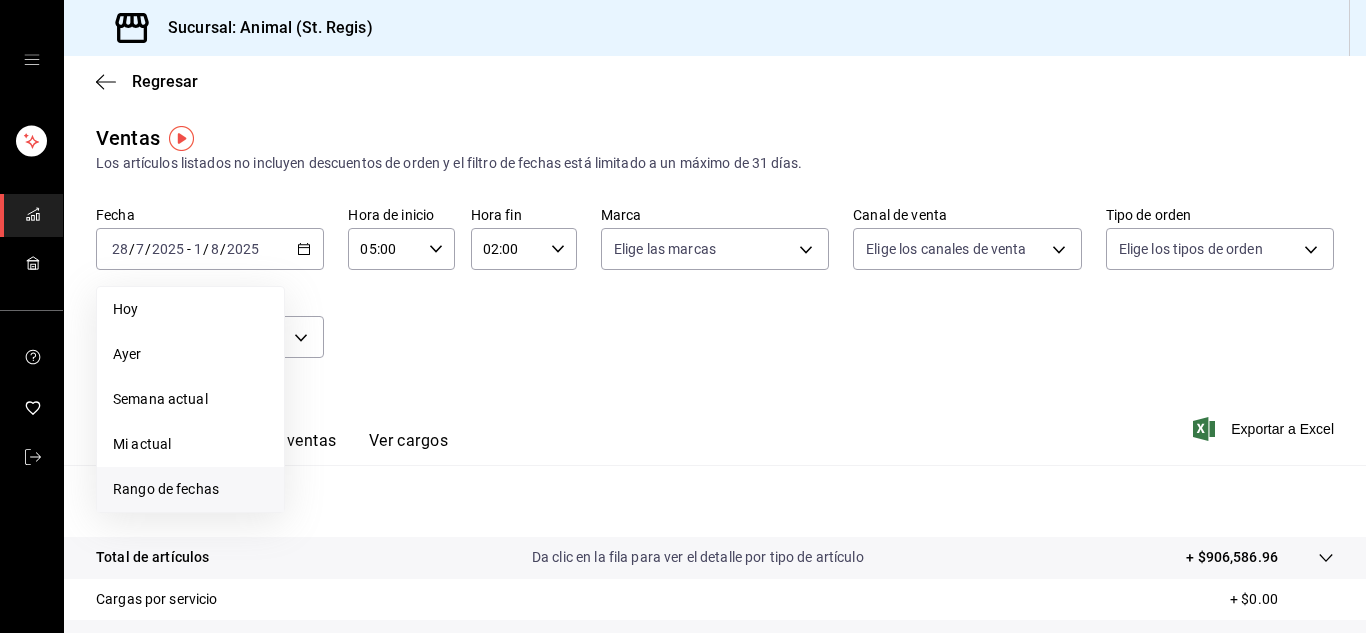 click on "Rango de fechas" at bounding box center [166, 489] 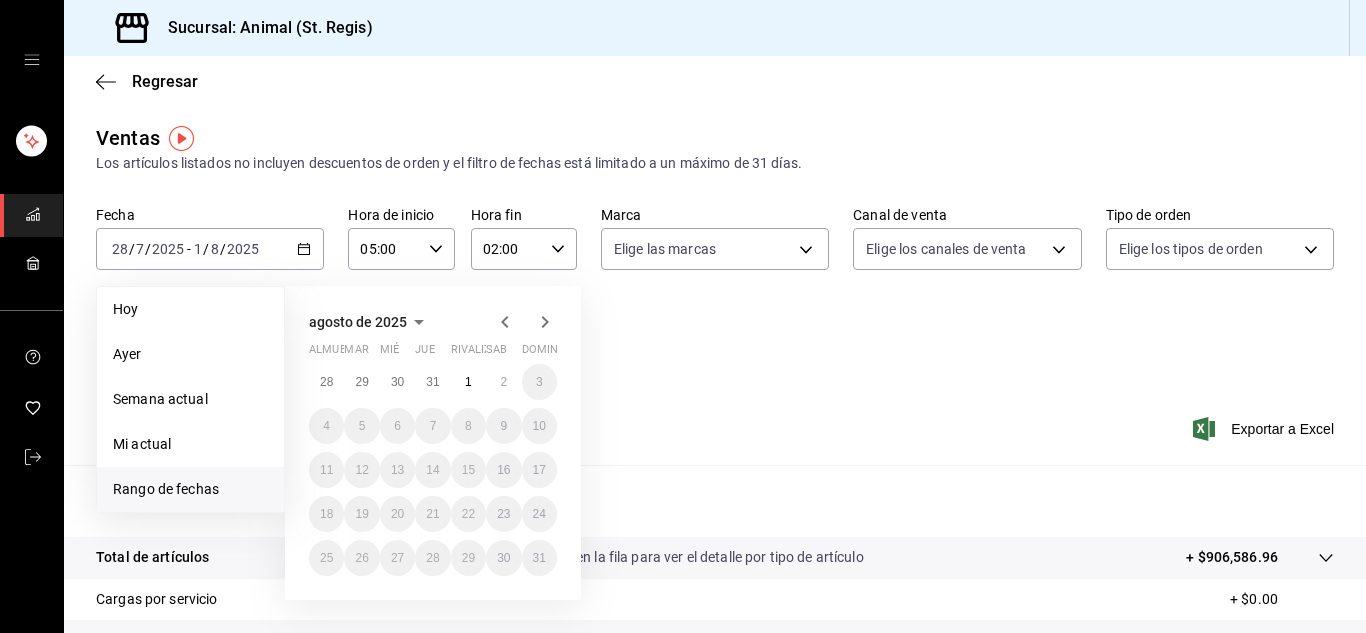 click 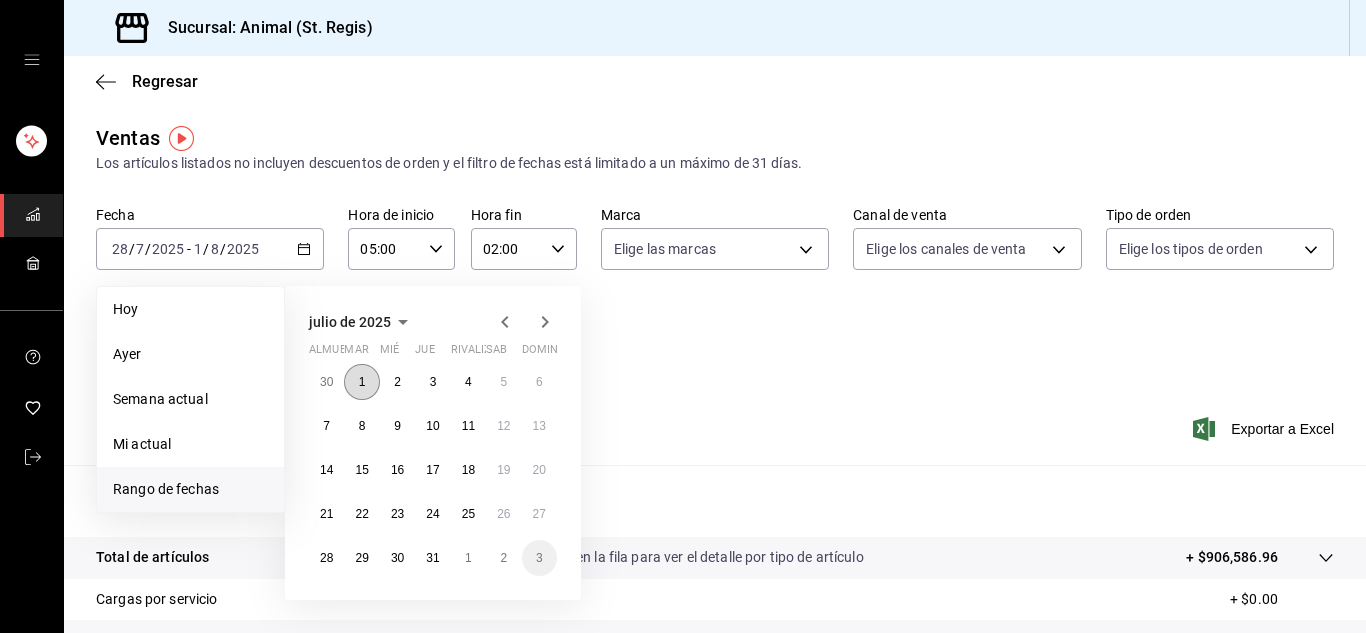 click on "1" at bounding box center (361, 382) 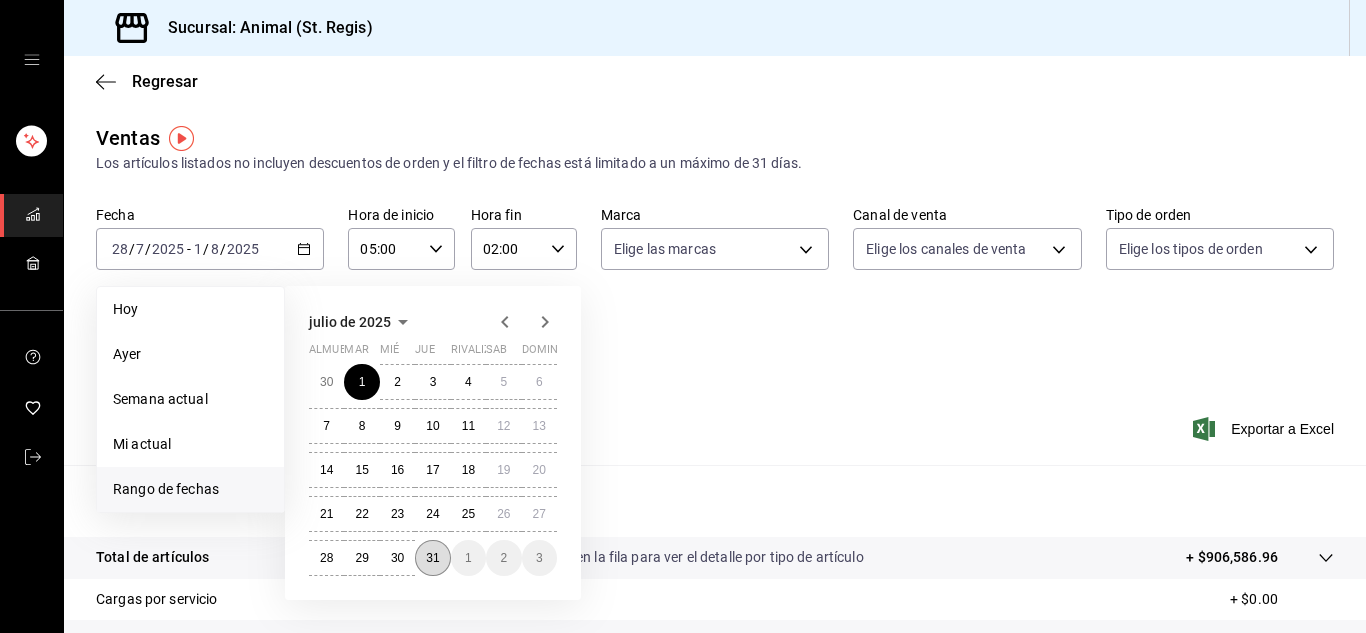 click on "31" at bounding box center [432, 558] 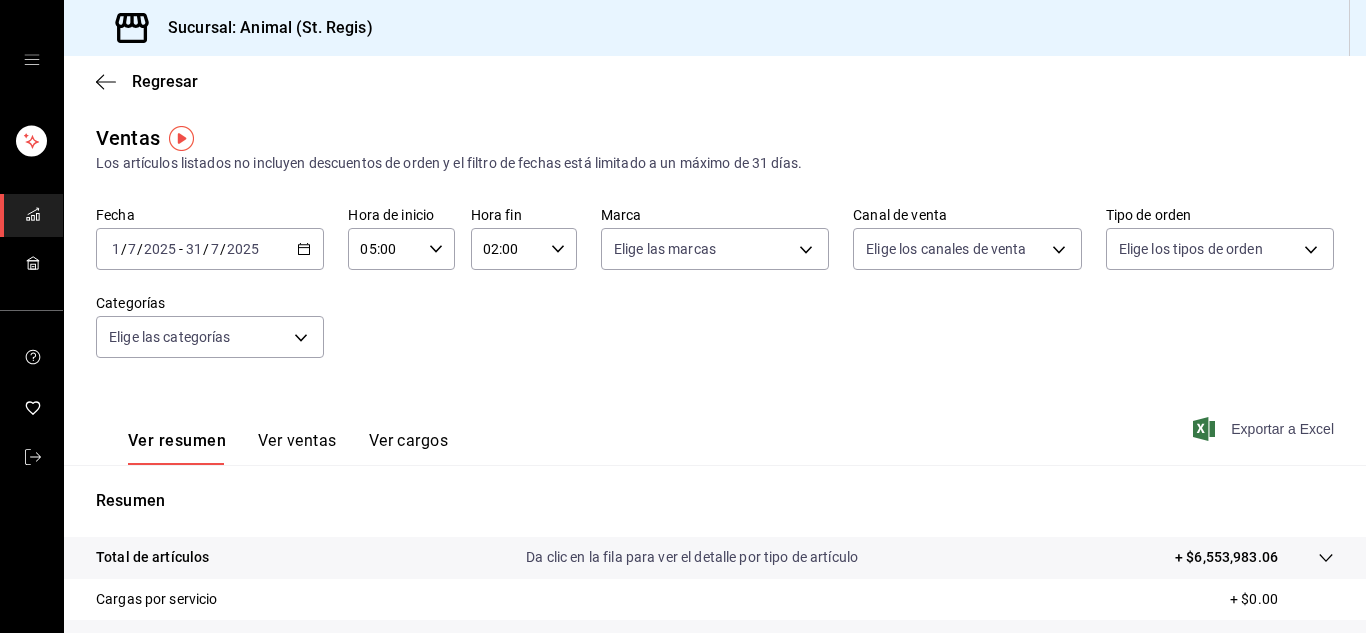 click on "Exportar a Excel" at bounding box center [1265, 429] 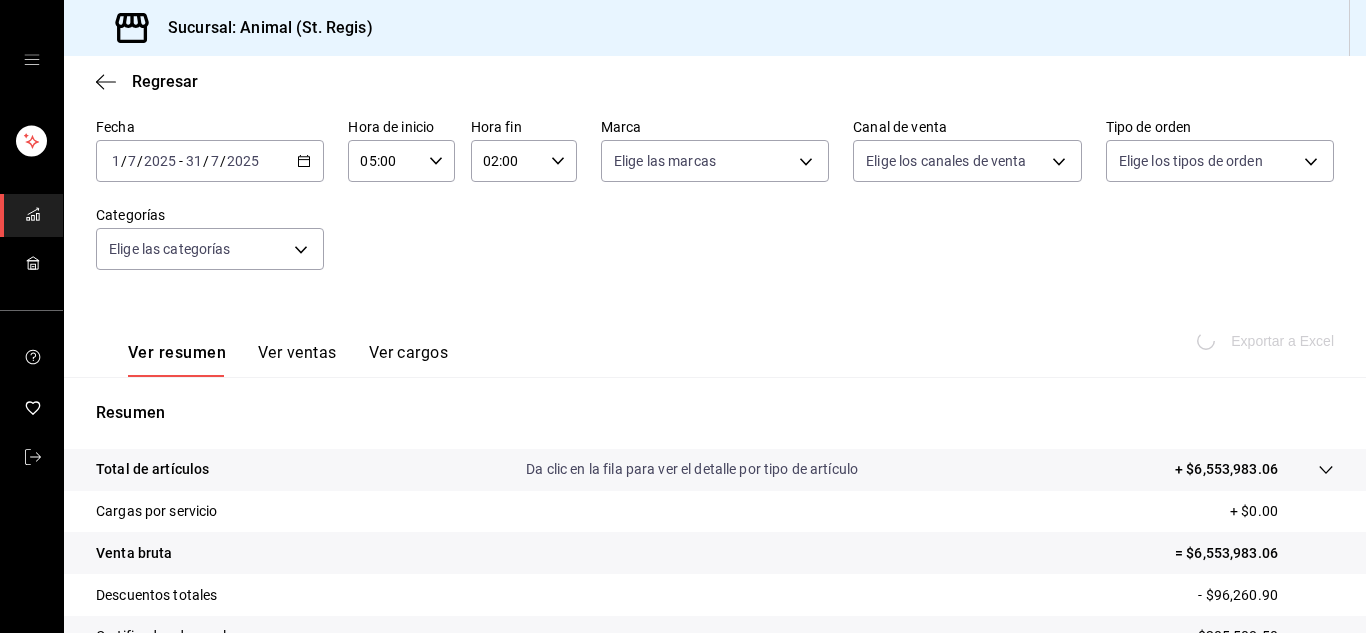 scroll, scrollTop: 171, scrollLeft: 0, axis: vertical 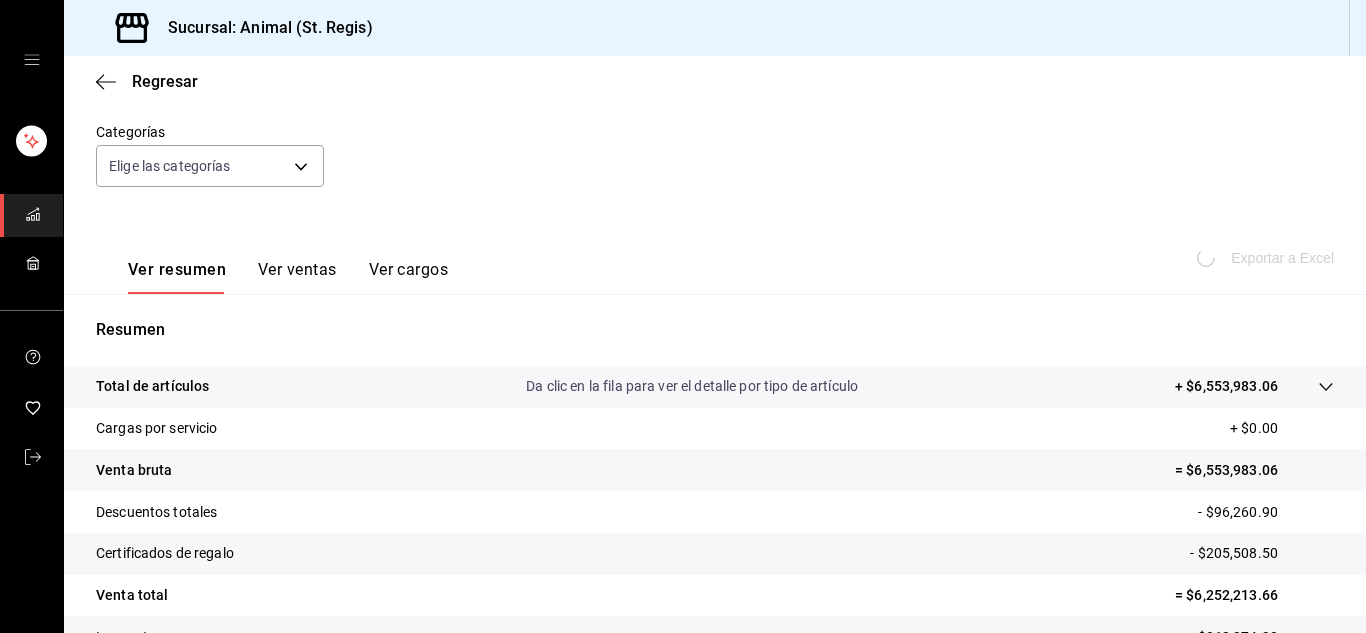 drag, startPoint x: 817, startPoint y: 385, endPoint x: 661, endPoint y: 237, distance: 215.03488 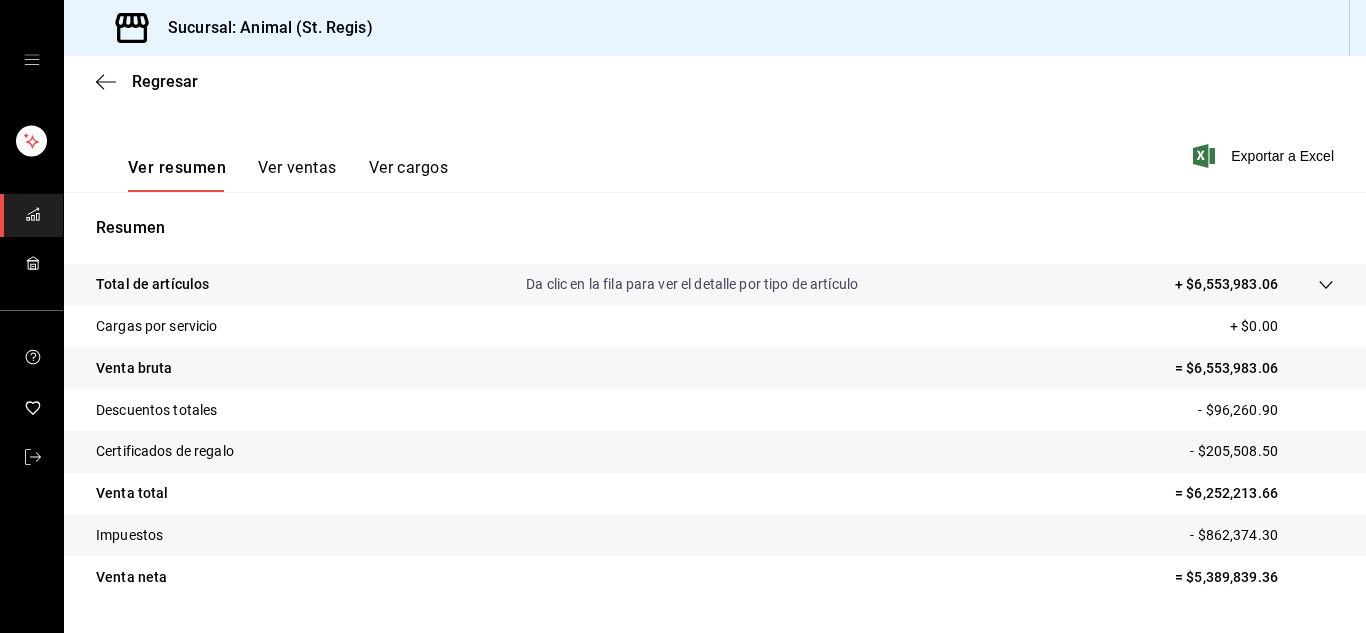 scroll, scrollTop: 326, scrollLeft: 0, axis: vertical 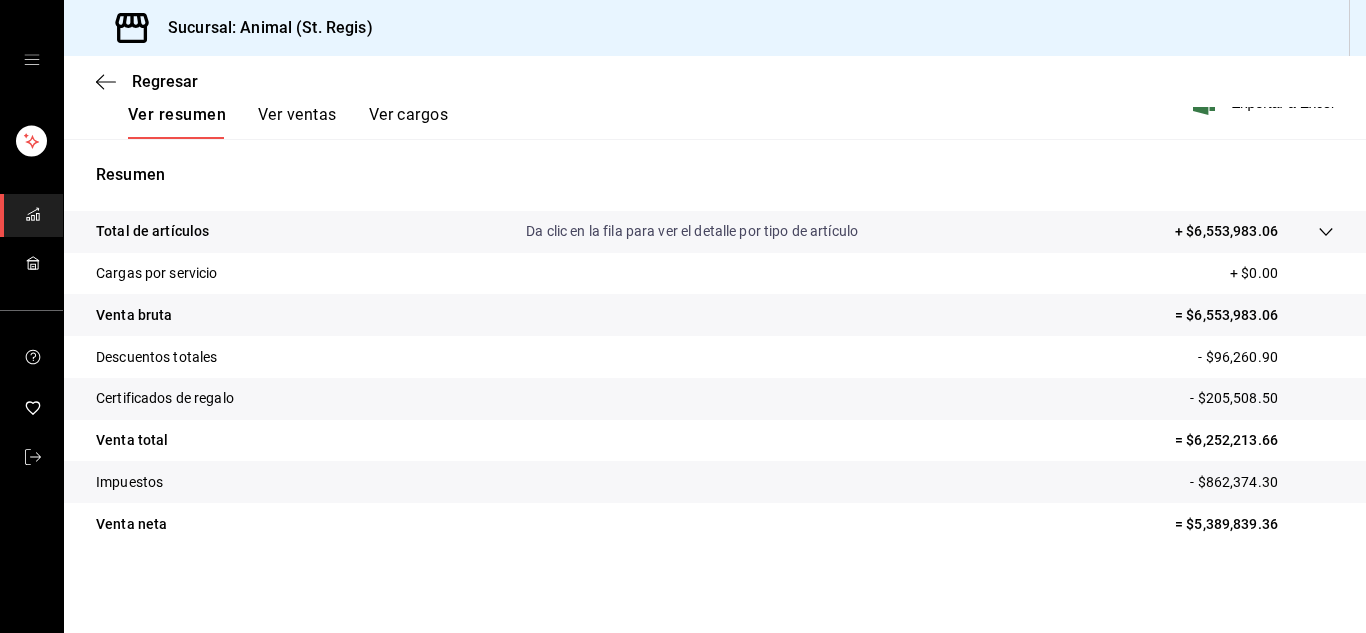 click on "Ver ventas" at bounding box center (297, 114) 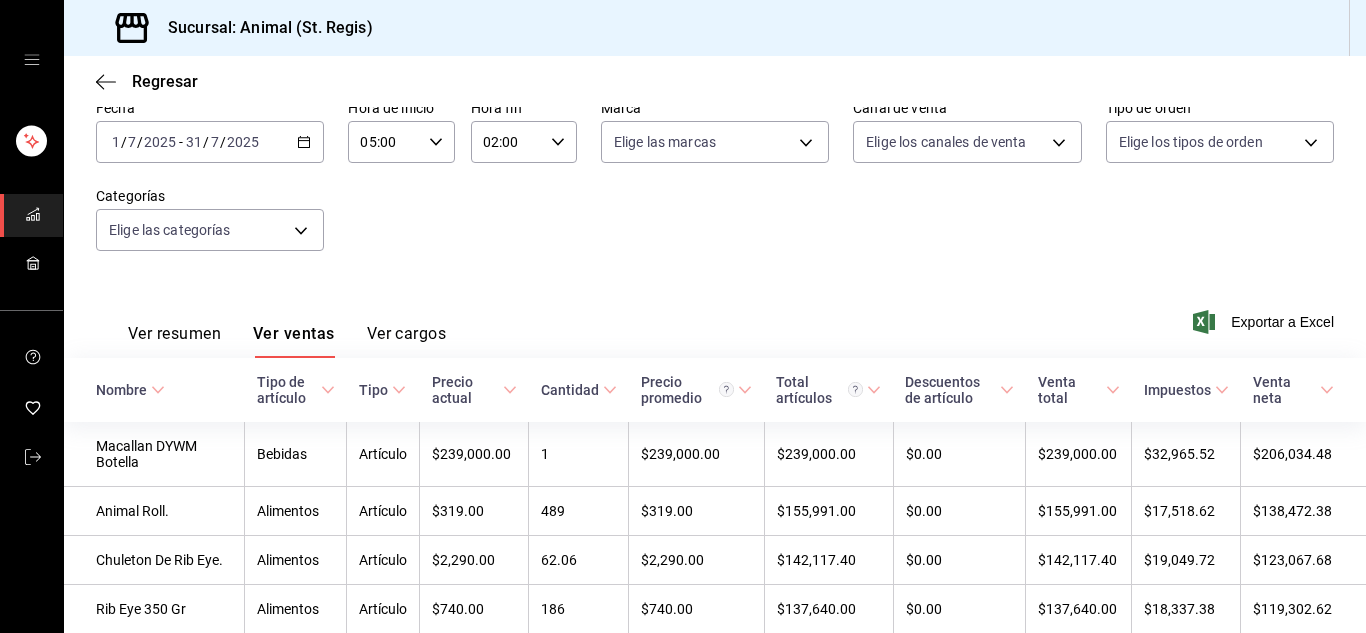 scroll, scrollTop: 326, scrollLeft: 0, axis: vertical 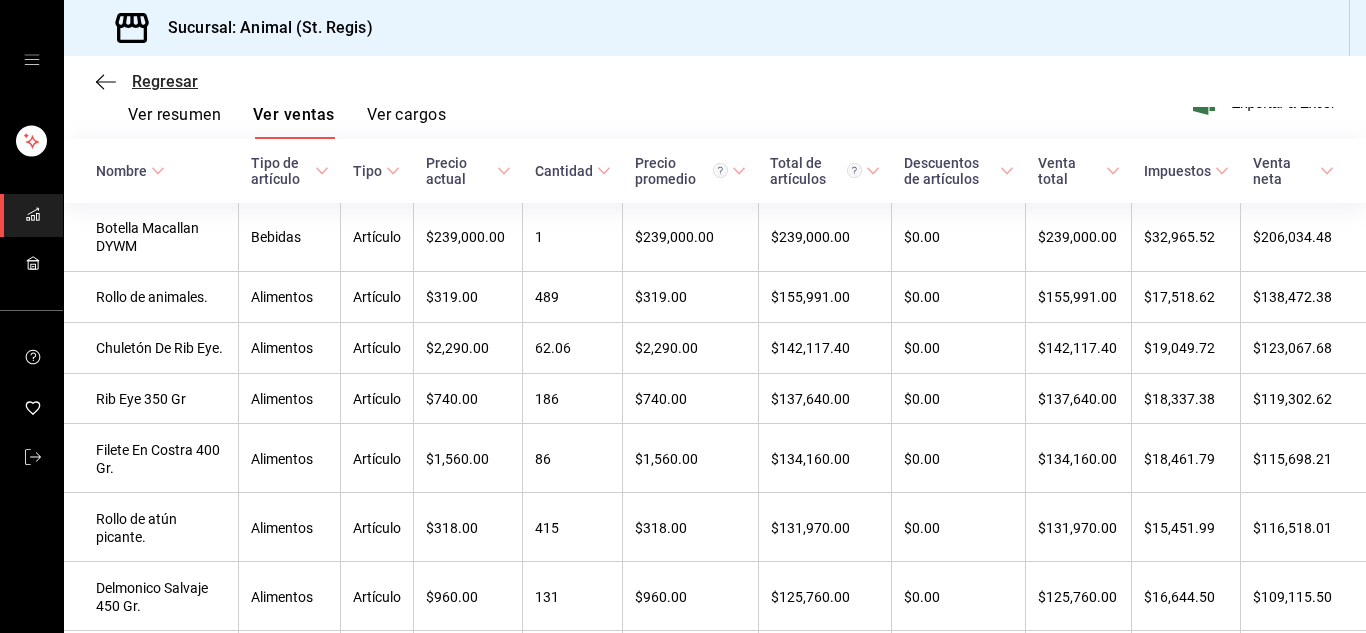 click 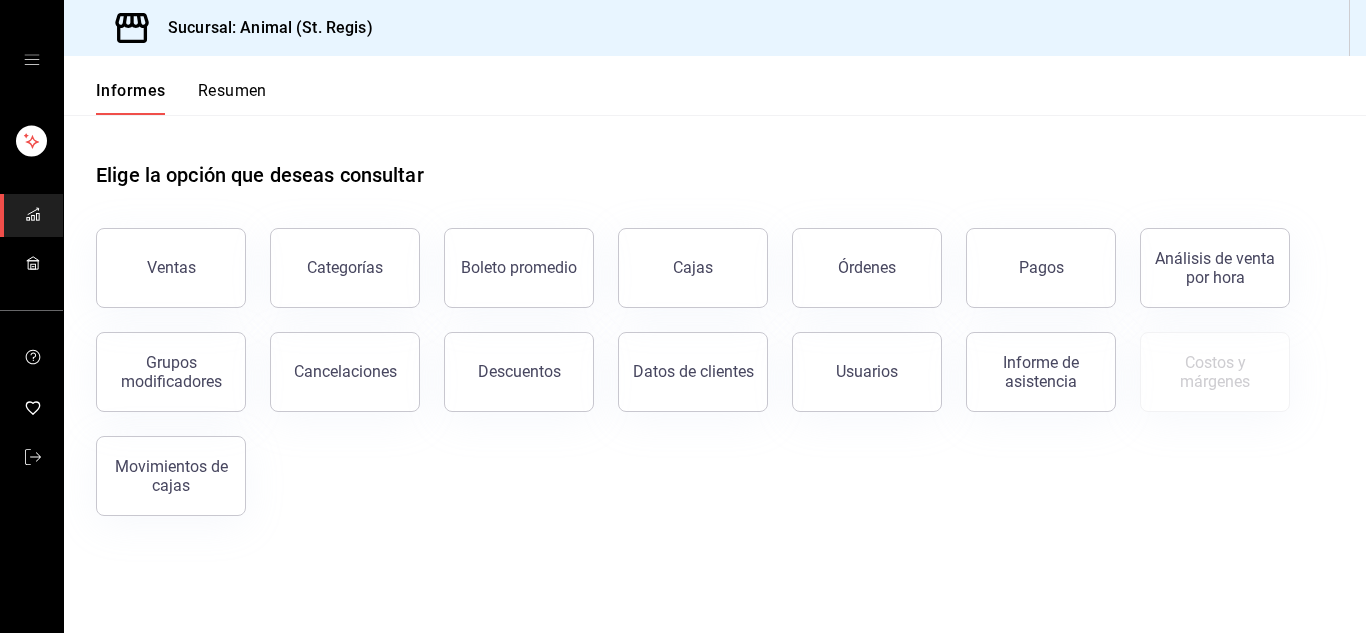 click on "Ventas Categorías Boleto promedio Cajas Órdenes Pagos Análisis de venta por hora Grupos modificadores Cancelaciones Descuentos Datos de clientes Usuarios Informe de asistencia Costos y márgenes Movimientos de cajas" at bounding box center [703, 360] 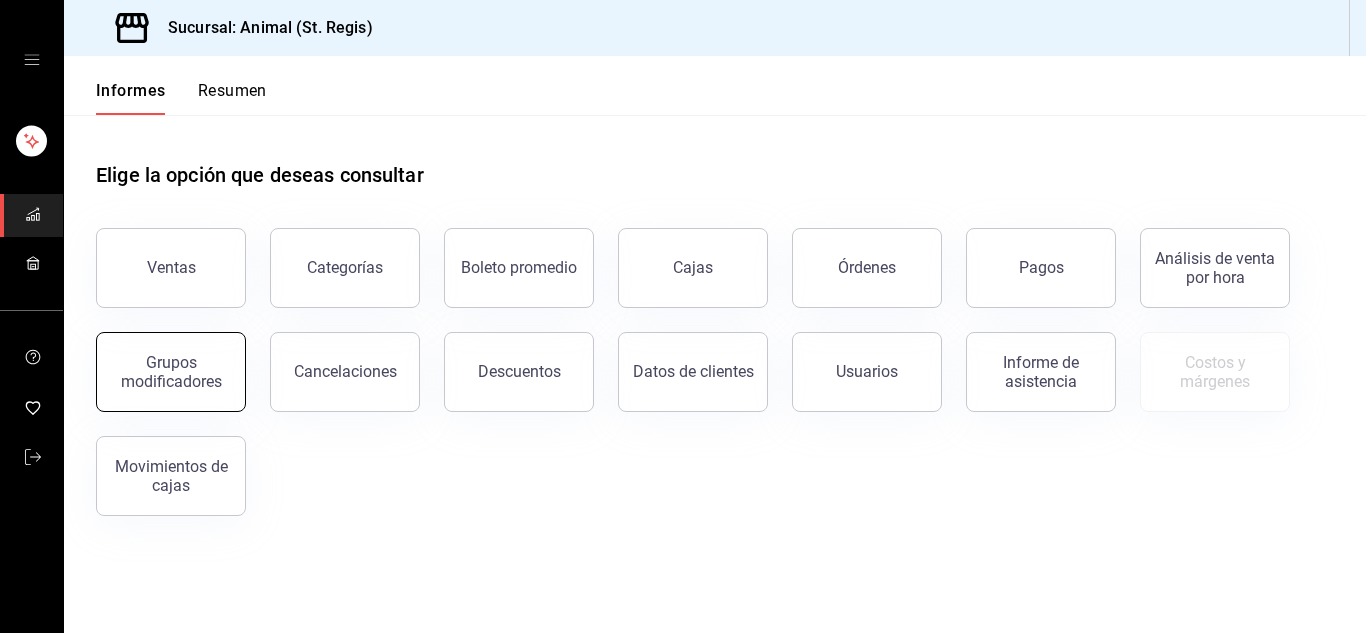 click on "Grupos modificadores" at bounding box center (171, 372) 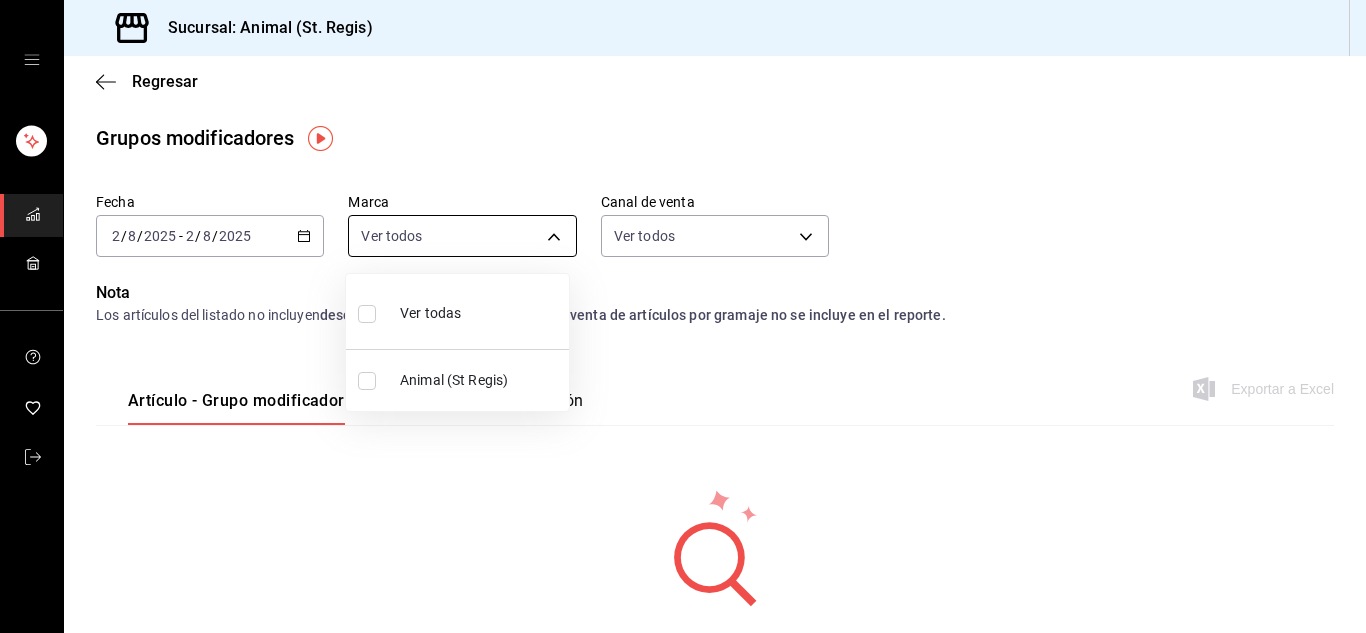 click on "Sucursal: [BRAND] Regresar Grupos modificadores Fecha [DATE] [DATE] - [DATE] [DATE] Marca Ver todos Canal de venta Ver todos Nota Los artículos del listado no incluyen  descuentos de artículo ni de orden. La venta de artículos por gramaje no se incluye en el reporte. Artículo - Grupo modificador Grupo modificador - Opción Exportar a Excel No hay información que mostrar Texto original Valora esta traducción Tu opinión servirá para ayudar a mejorar el Traductor de Google GANA 1 MES GRATIS EN TU SUSCRIPCIÓN AQUÍ ¿Recuerdas cómo empezó tu restaurante? Hoy puedes ayudar a un colega a tener el mismo cambio que tú viviste. Recomienda Parrot directamente desde tu Portal Administrador. Es fácil y rápido. 🎁 Por cada restaurante que se una, ganas 1 mes gratis. Ver video tutorial Ir a un video Ver video tutorial Ir a un video Visitar centro de ayuda ([PHONE]) [EMAIL] Visitar centro de ayuda ([PHONE]) [EMAIL] Ver todas" at bounding box center (683, 316) 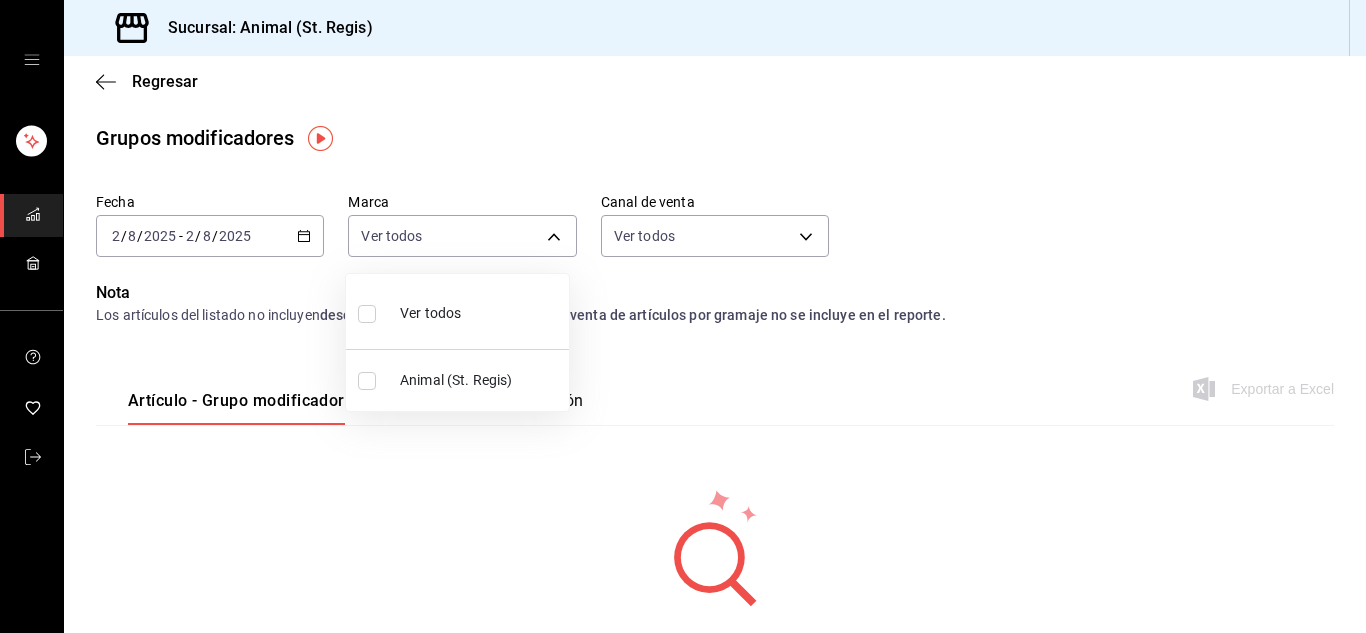 click at bounding box center (683, 316) 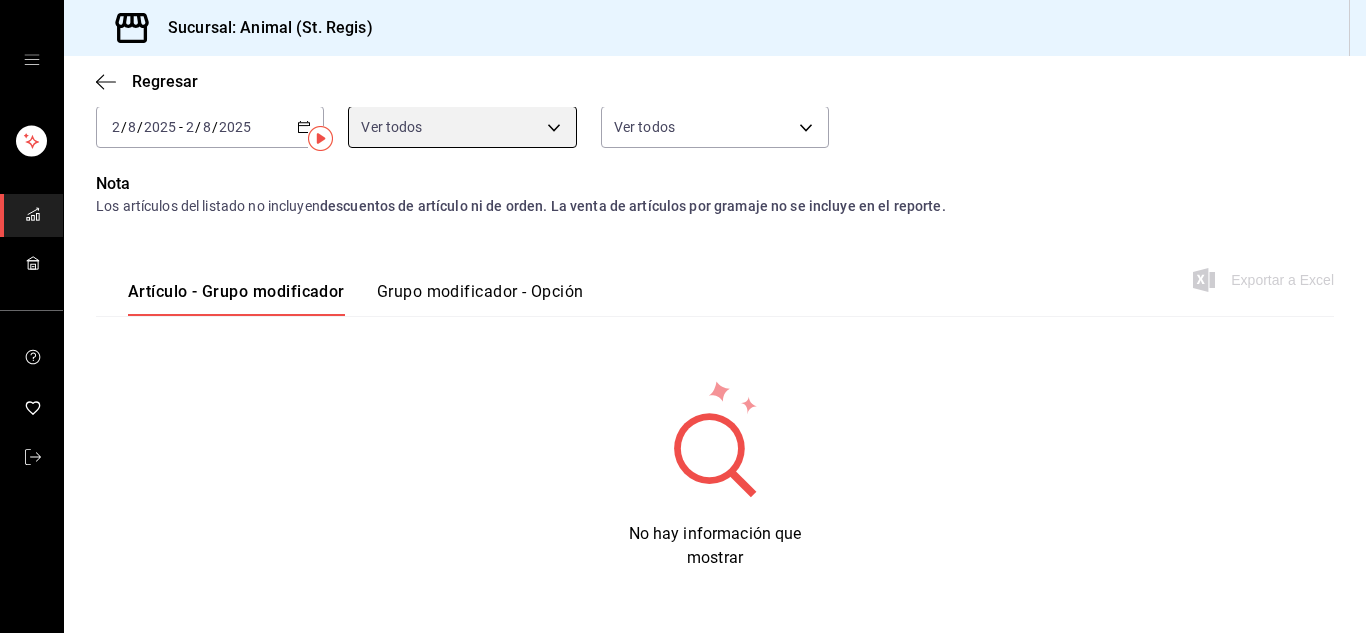 scroll, scrollTop: 0, scrollLeft: 0, axis: both 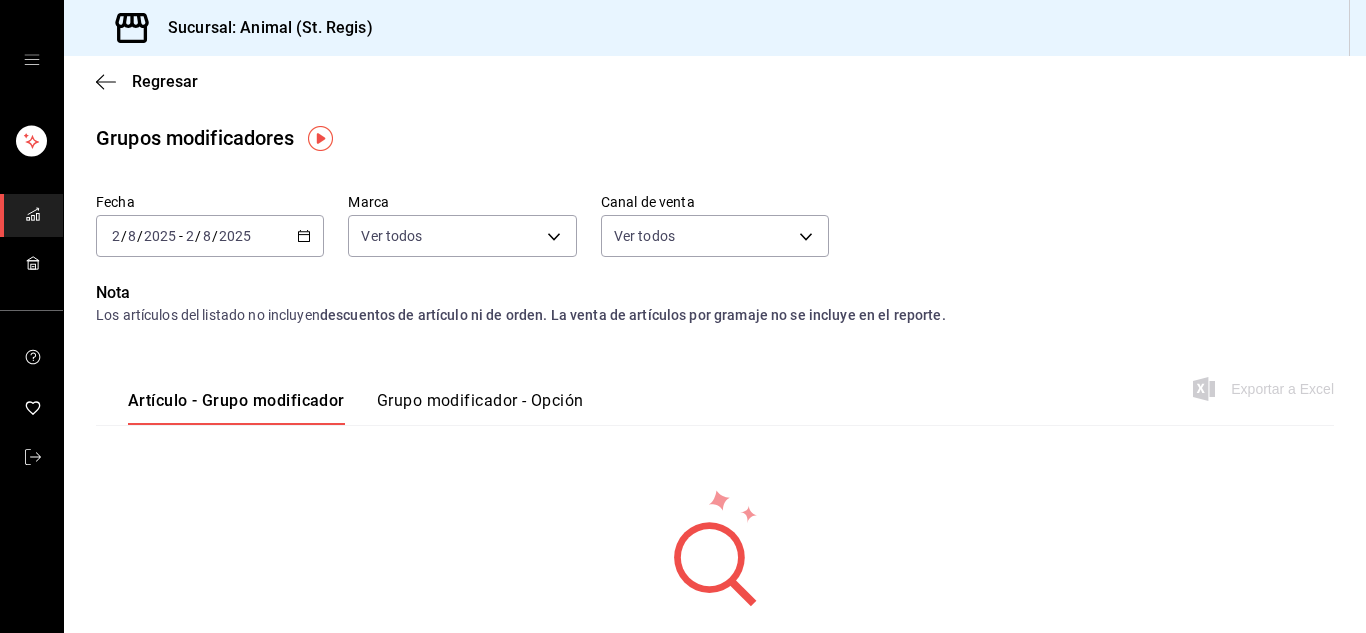 click on "2025-08-02 2 / 8 / 2025 - 2025-08-02 2 / 8 / 2025" at bounding box center (210, 236) 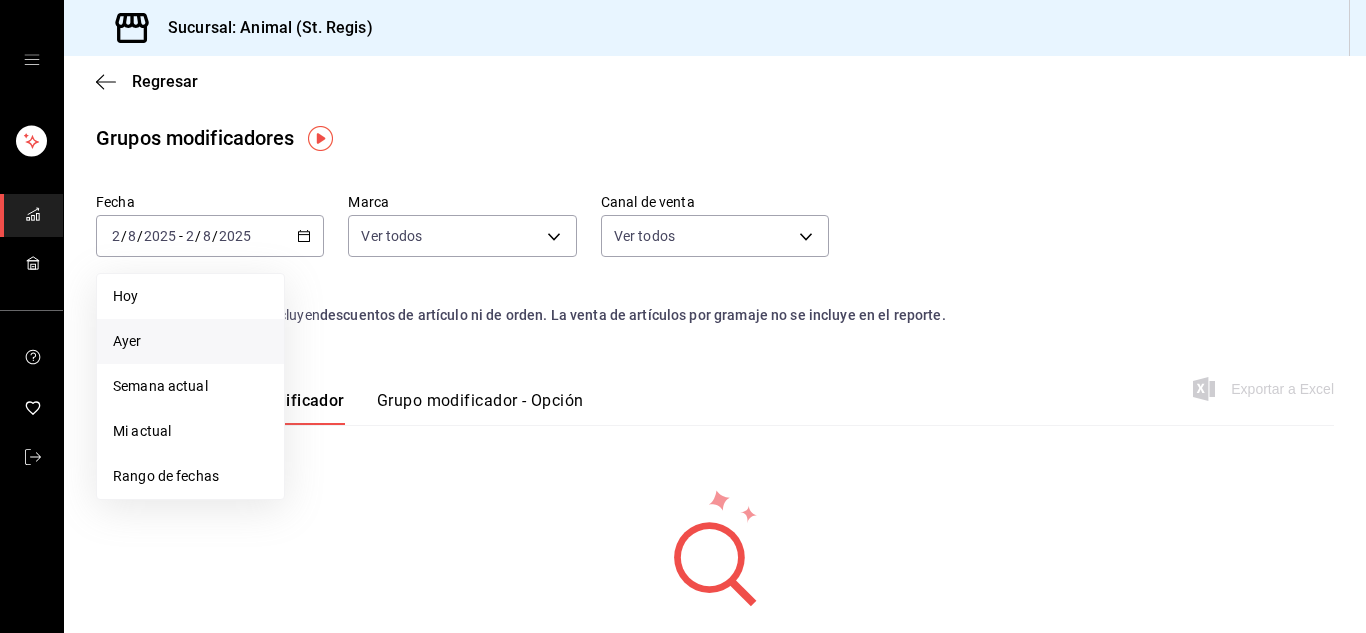 click on "Ayer" at bounding box center [127, 341] 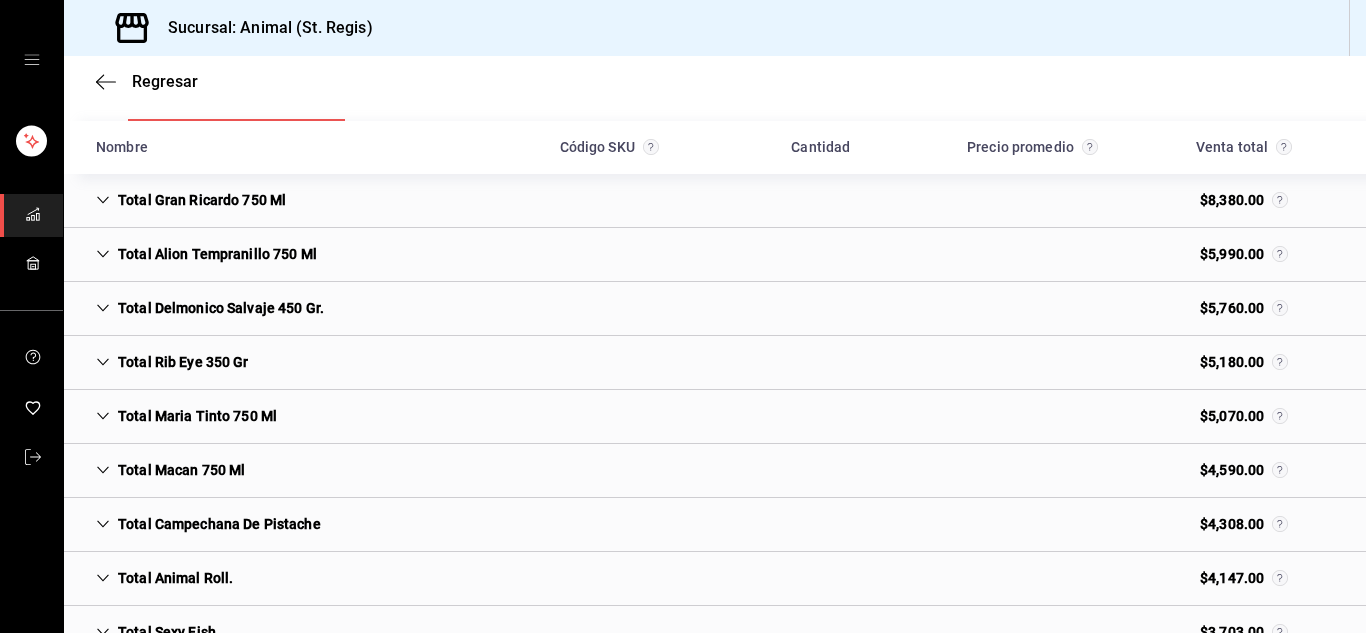 scroll, scrollTop: 0, scrollLeft: 0, axis: both 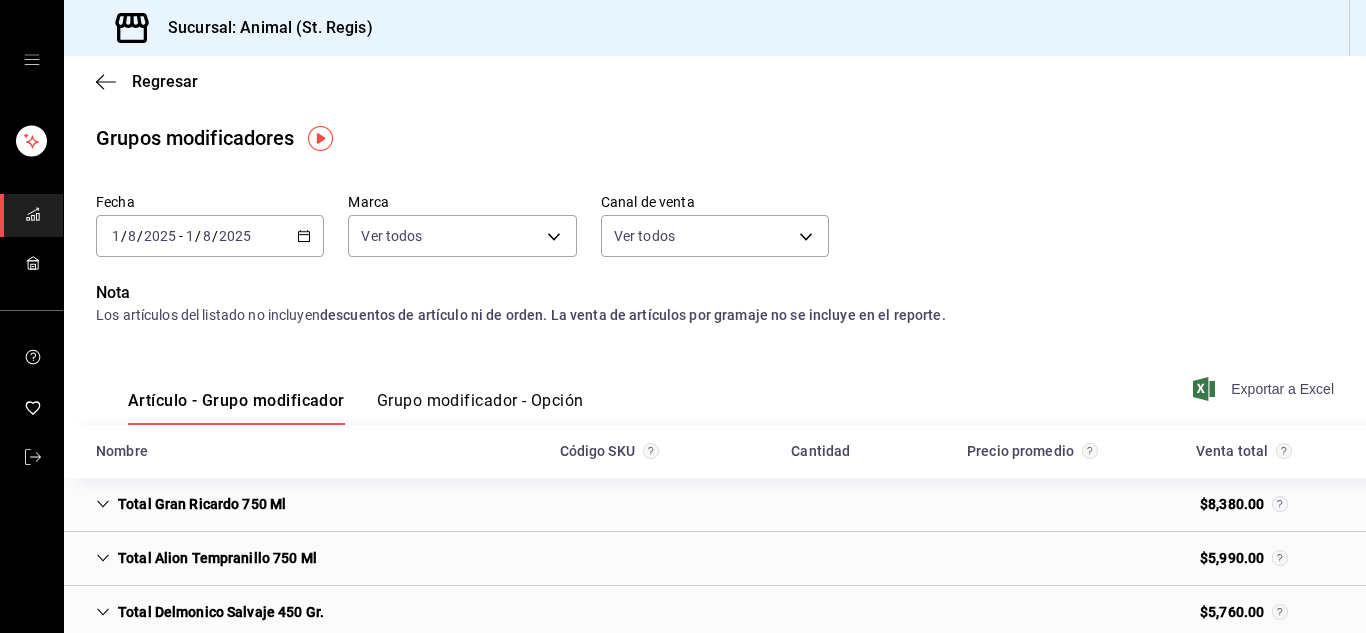 click on "Exportar a Excel" at bounding box center (1282, 389) 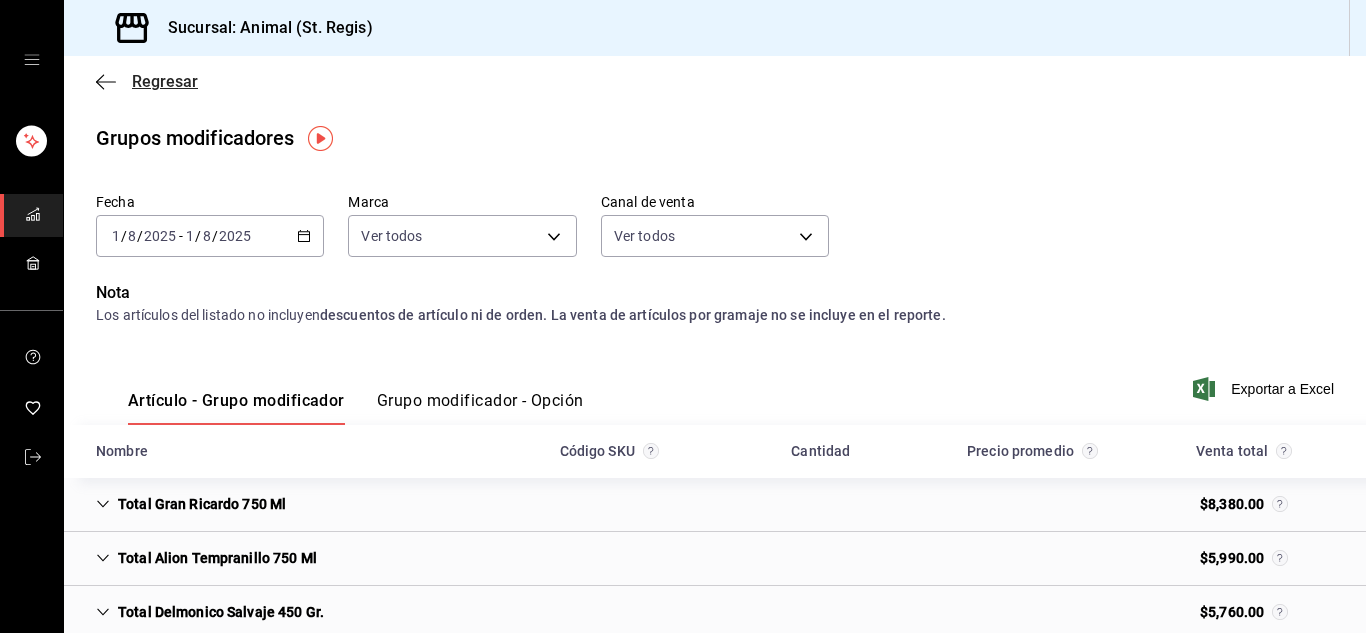 click 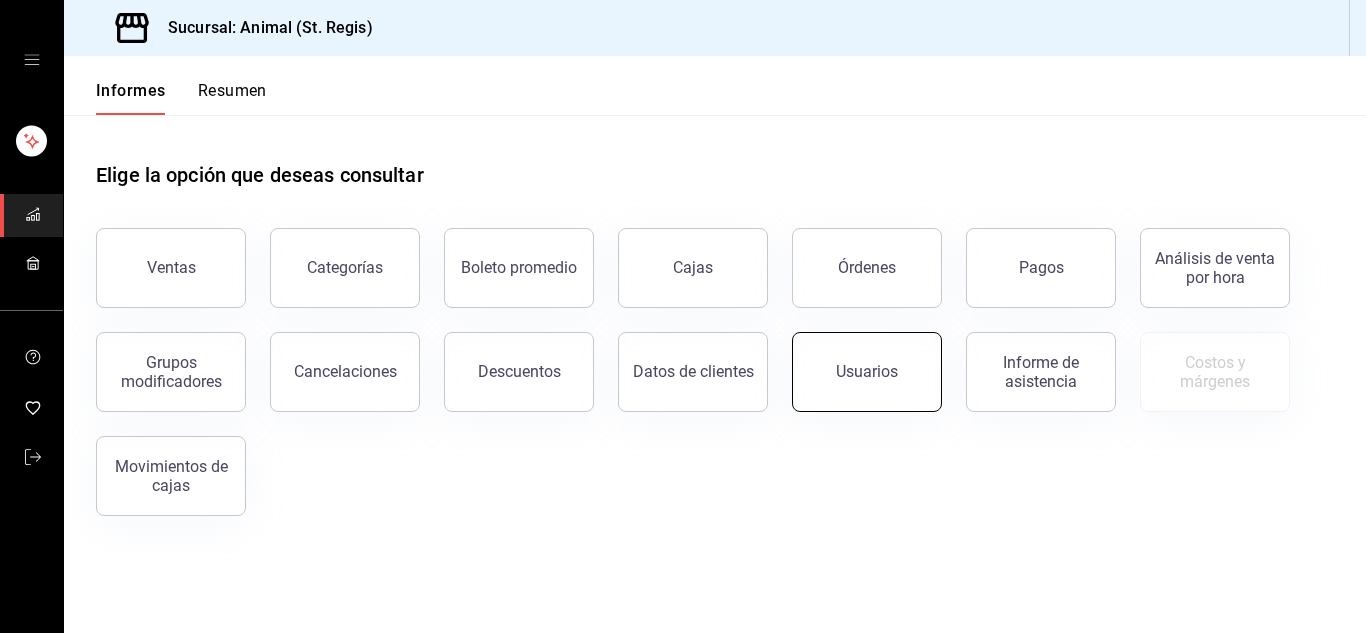 click on "Usuarios" at bounding box center [867, 371] 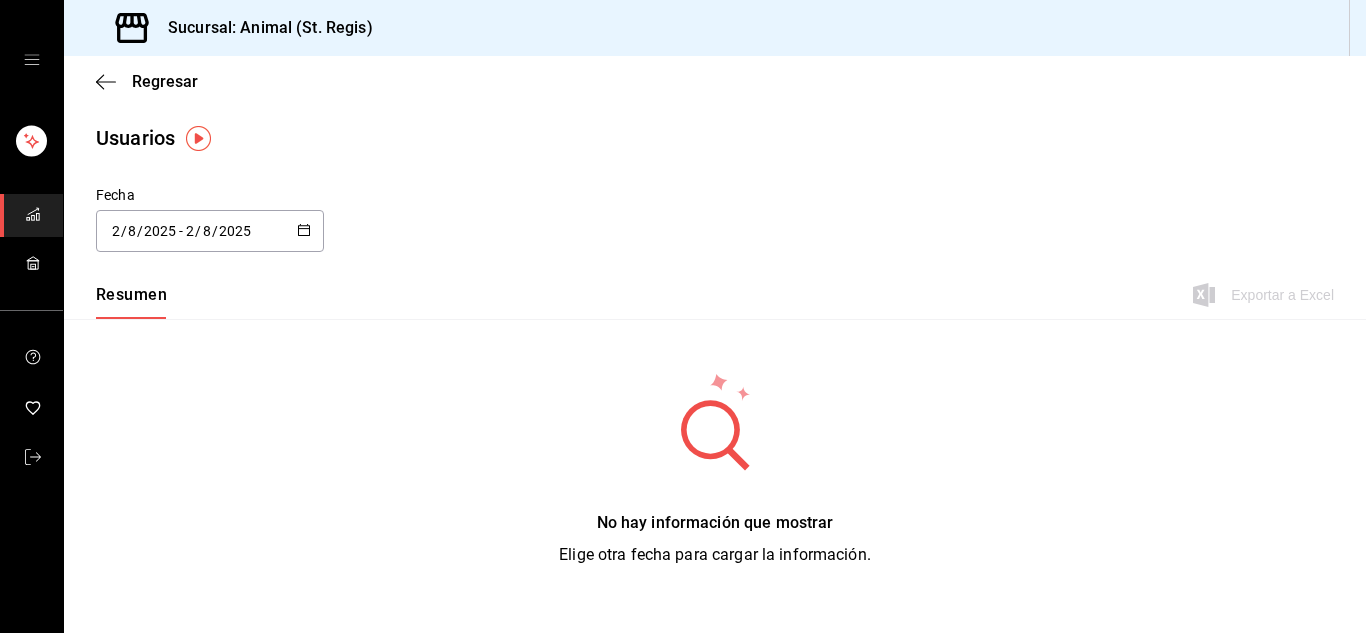 click 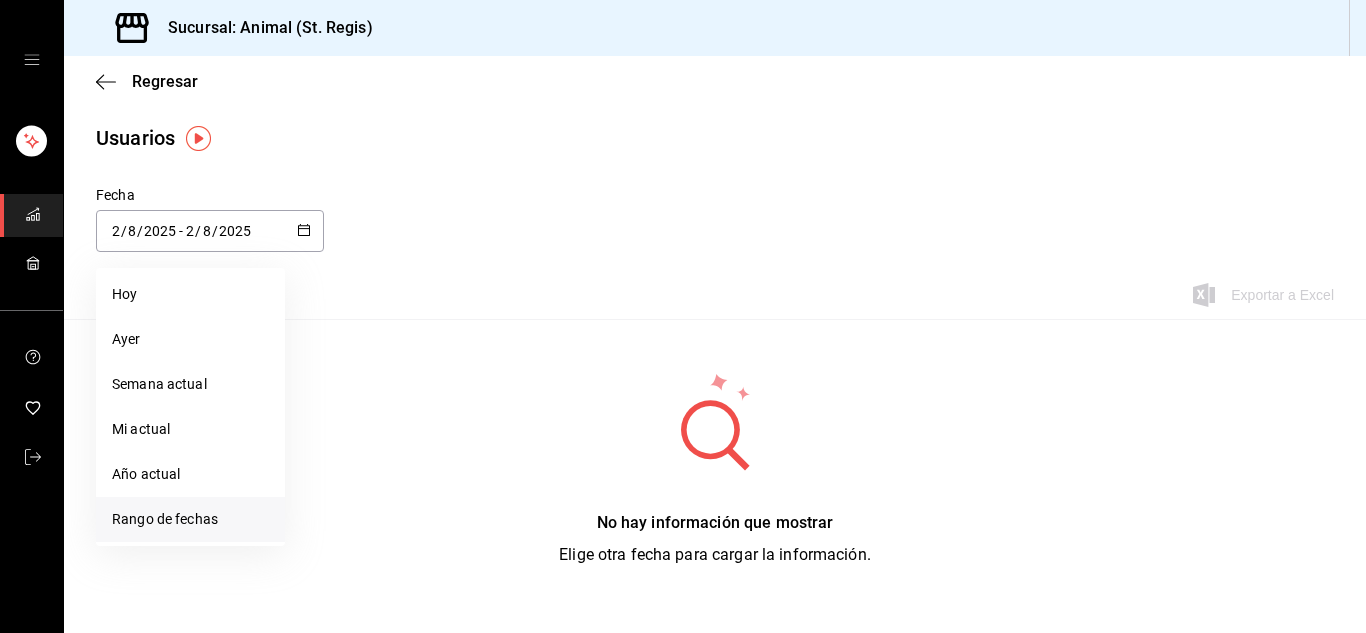 click on "Rango de fechas" at bounding box center [165, 519] 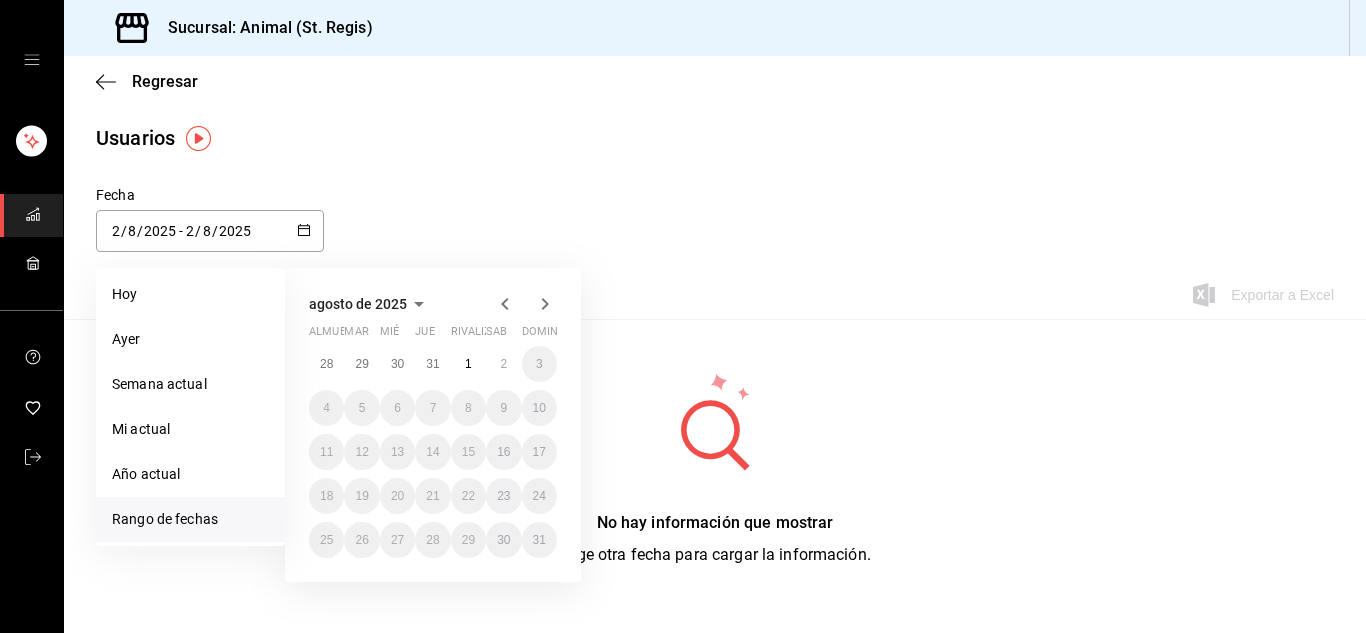 click 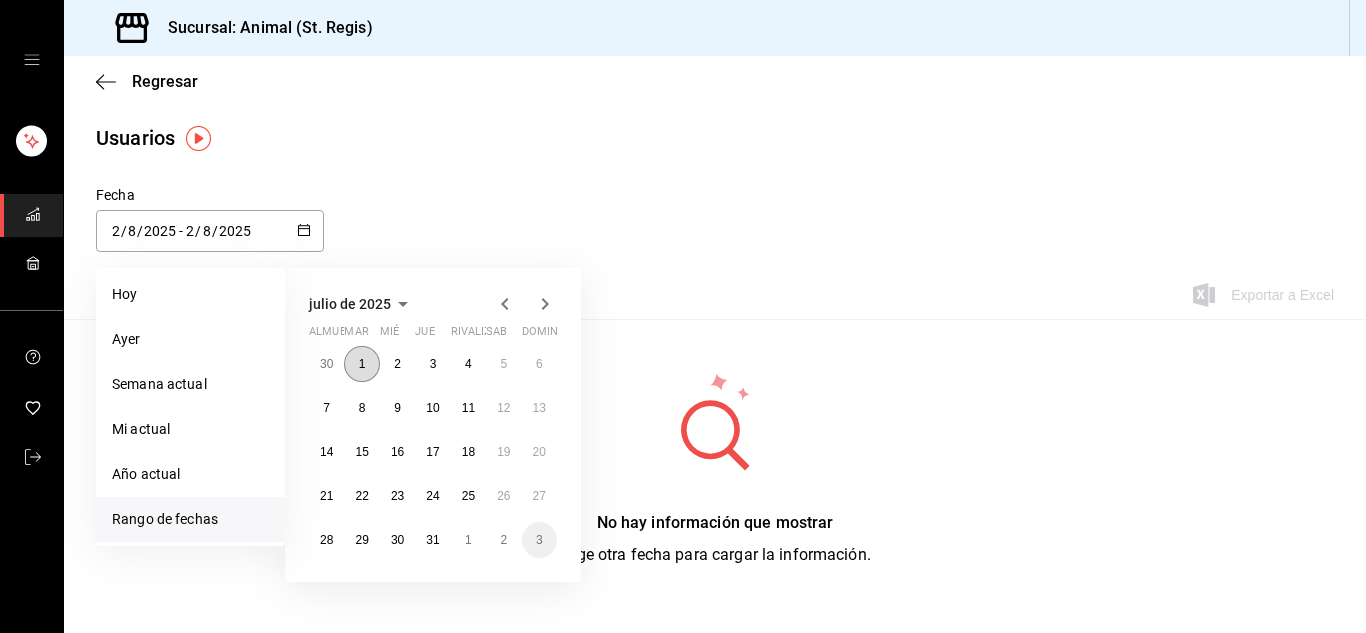 click on "1" at bounding box center (362, 364) 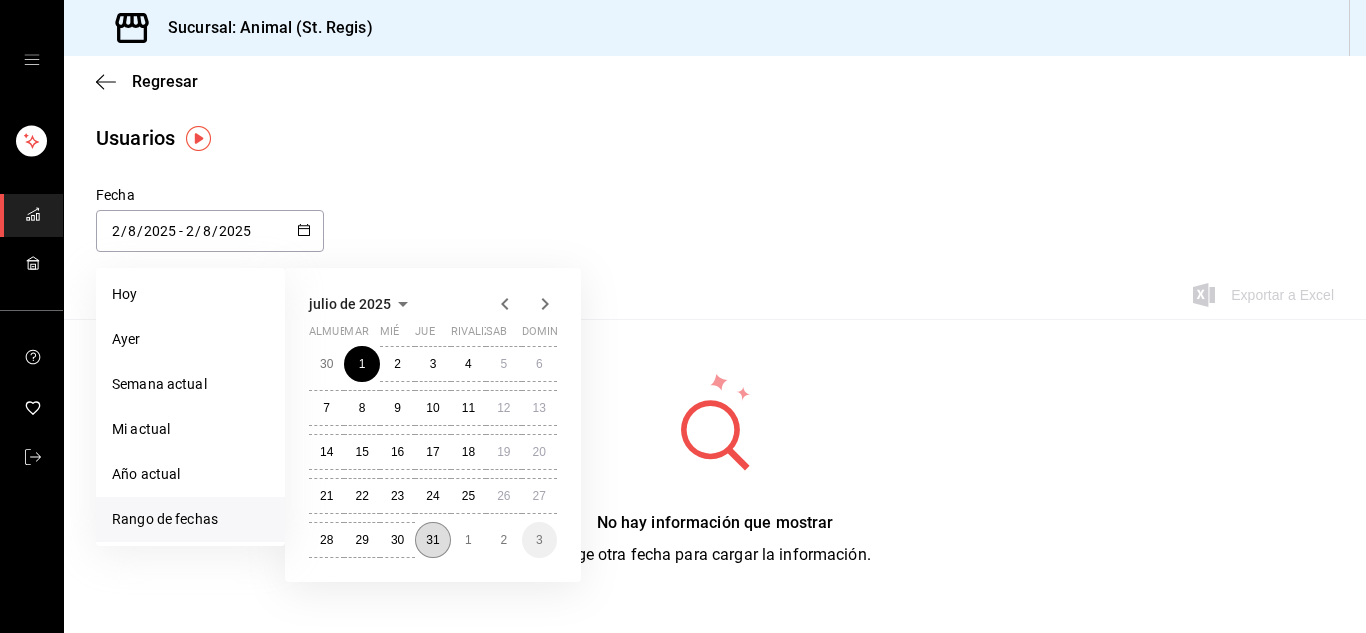 click on "31" at bounding box center (432, 540) 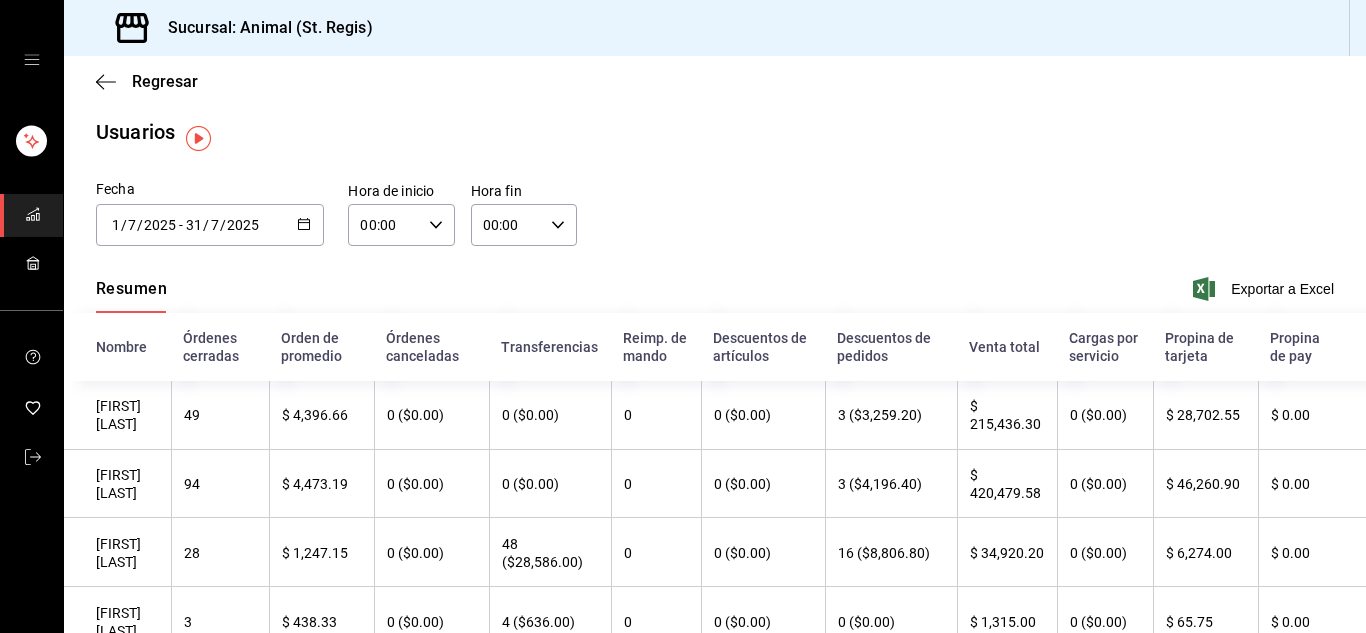 scroll, scrollTop: 0, scrollLeft: 0, axis: both 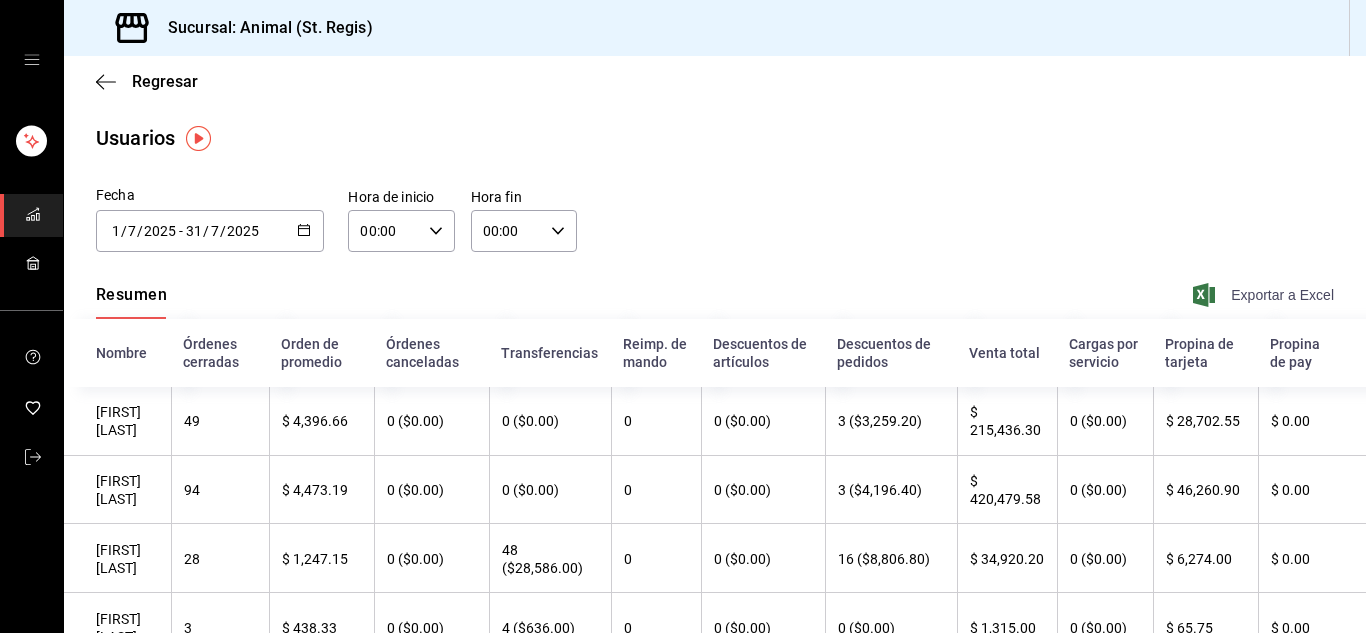 click on "Exportar a Excel" at bounding box center [1282, 295] 